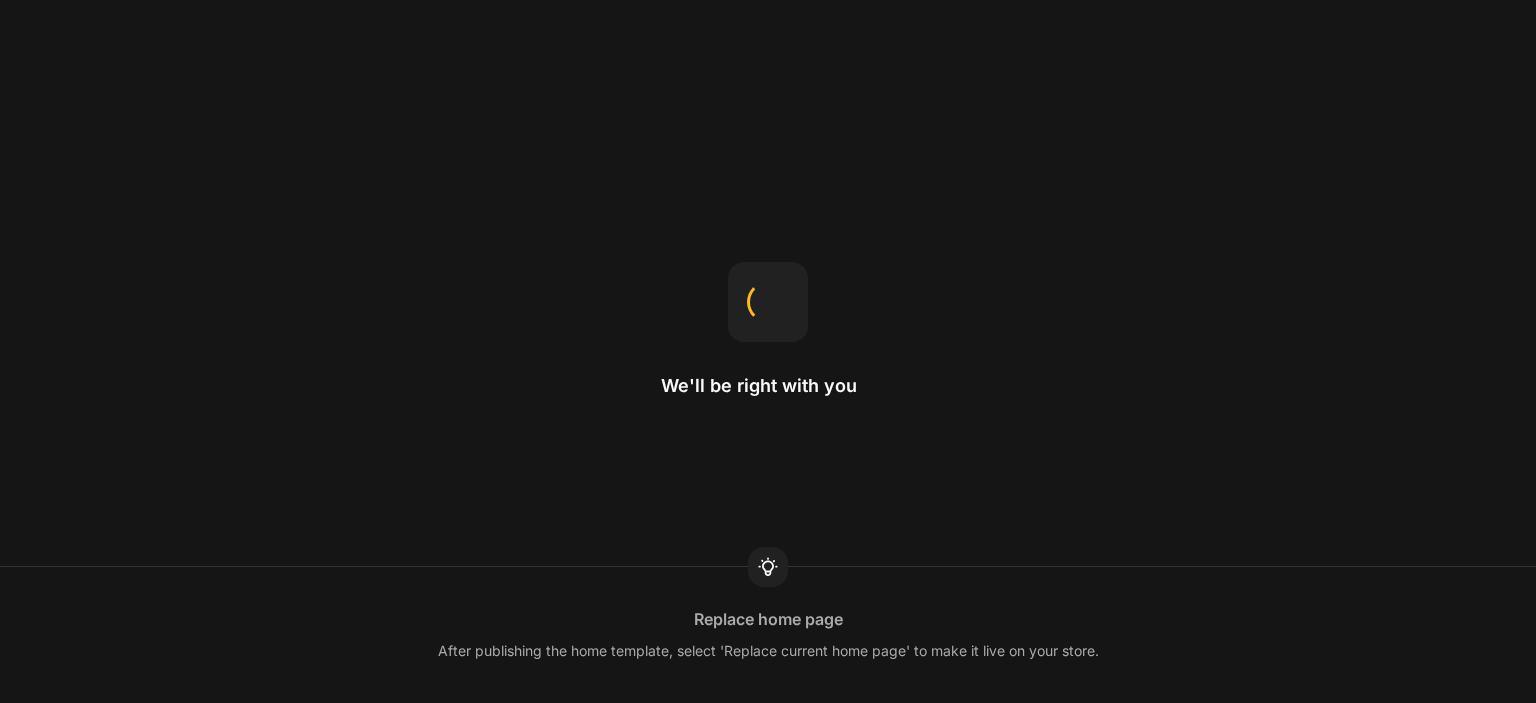 scroll, scrollTop: 0, scrollLeft: 0, axis: both 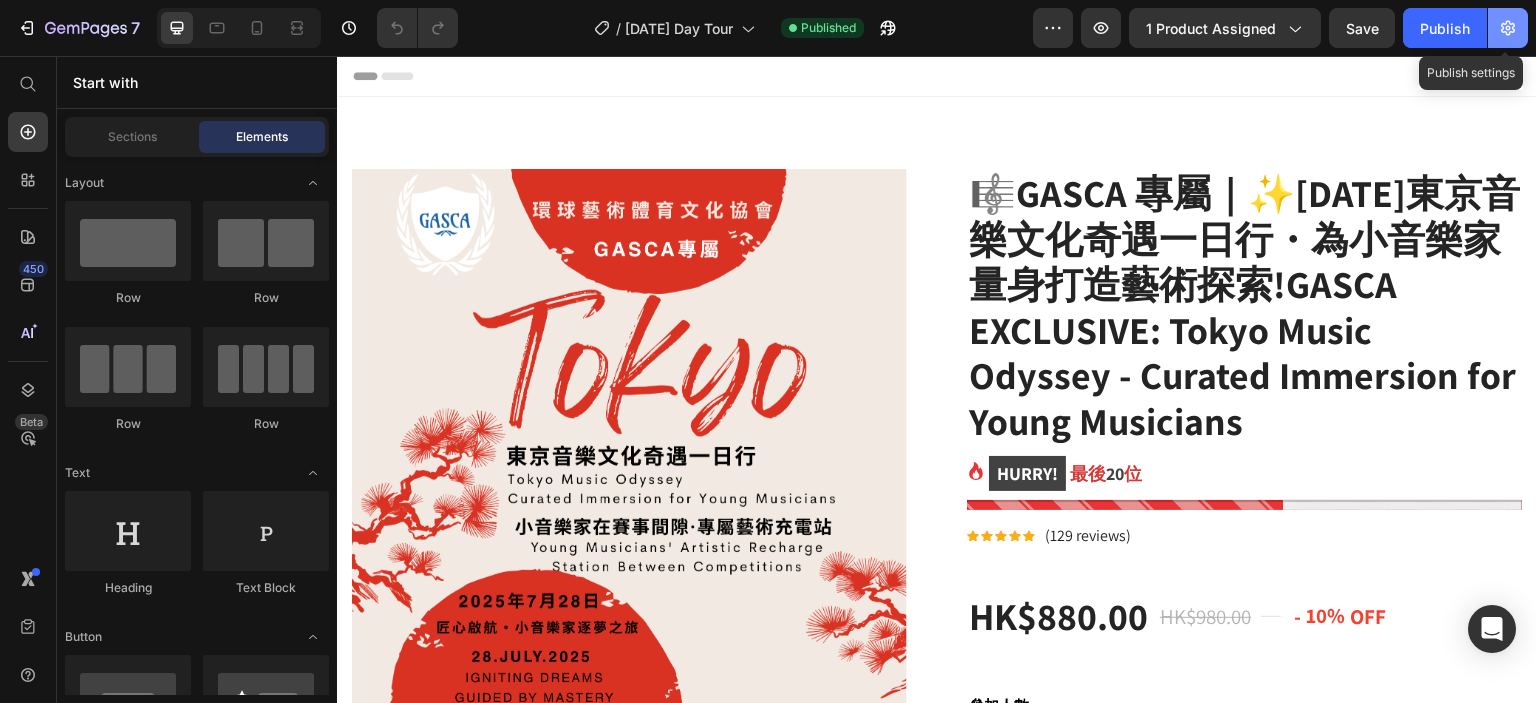 click 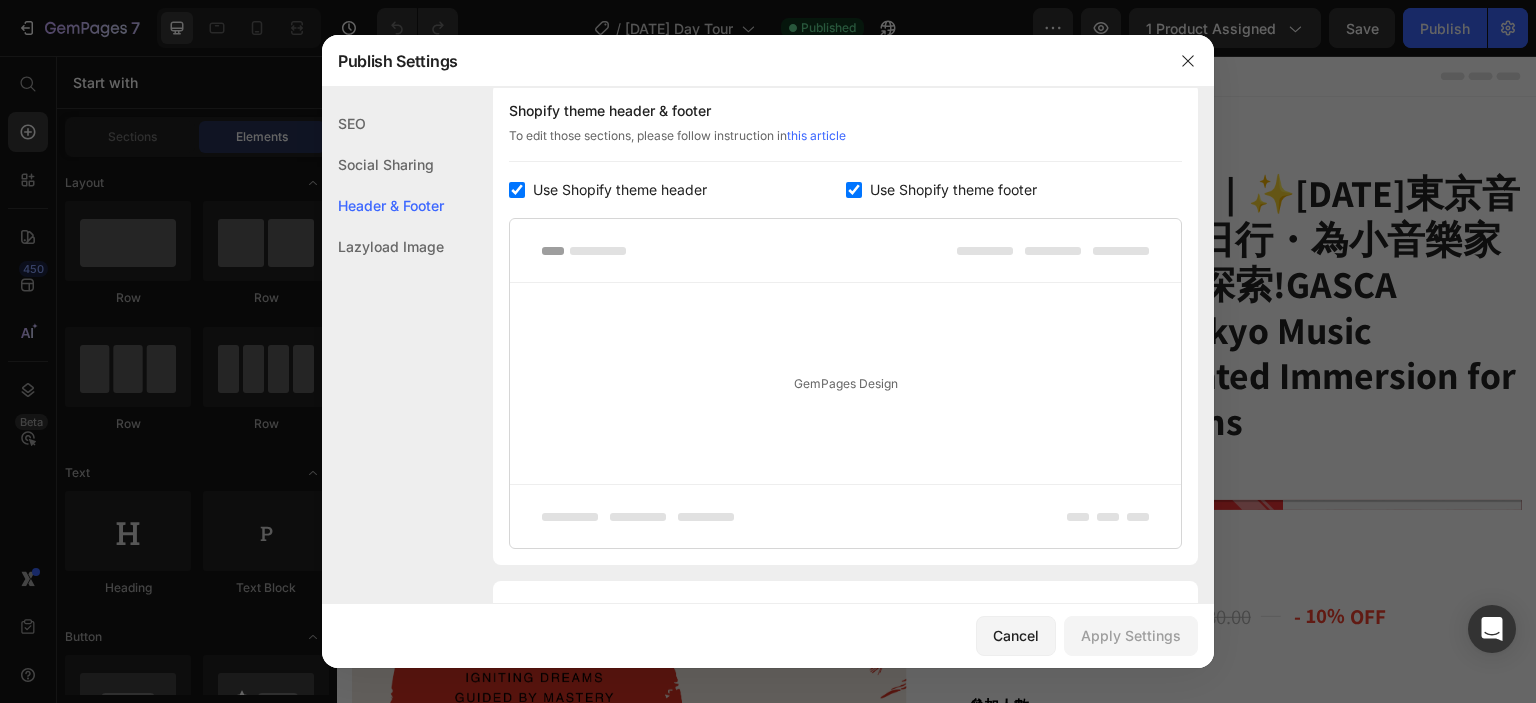 scroll, scrollTop: 423, scrollLeft: 0, axis: vertical 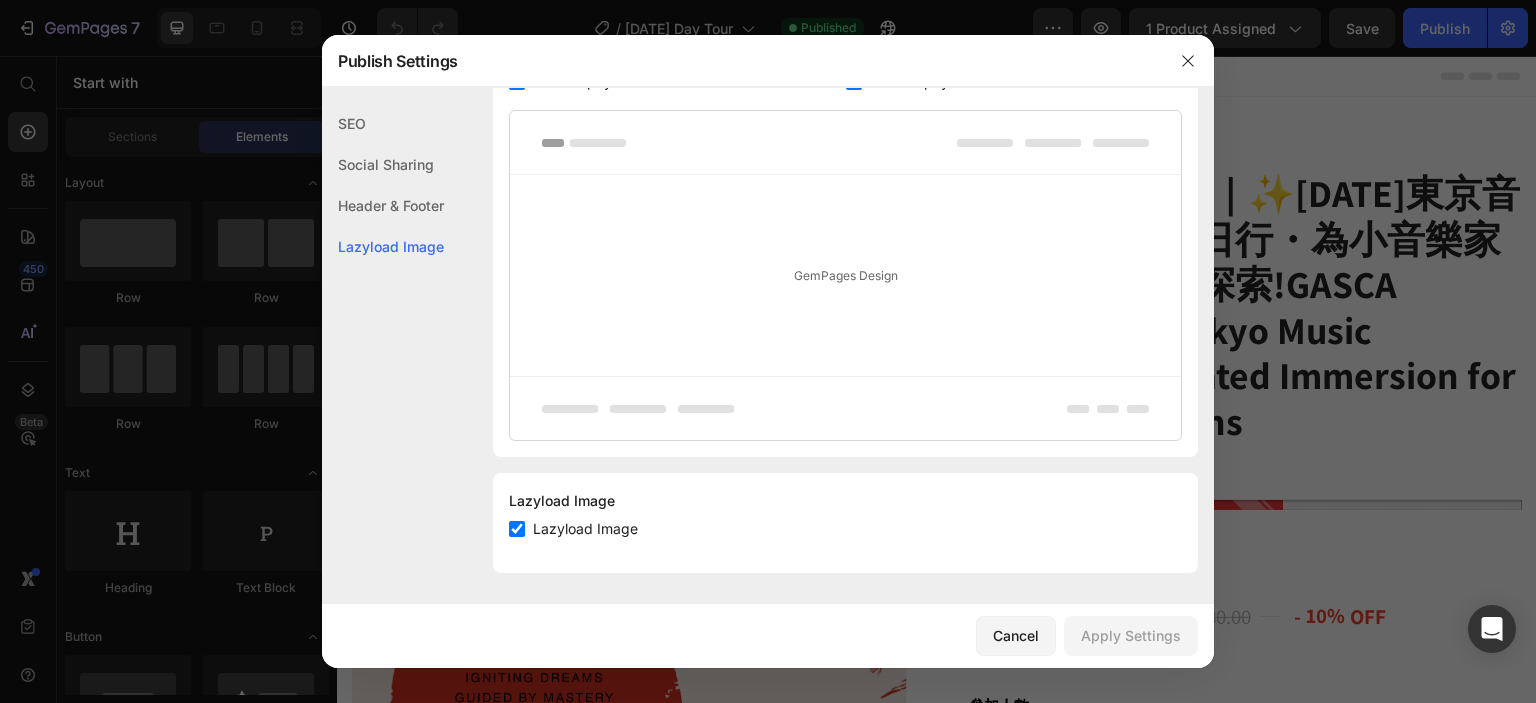 click at bounding box center [768, 351] 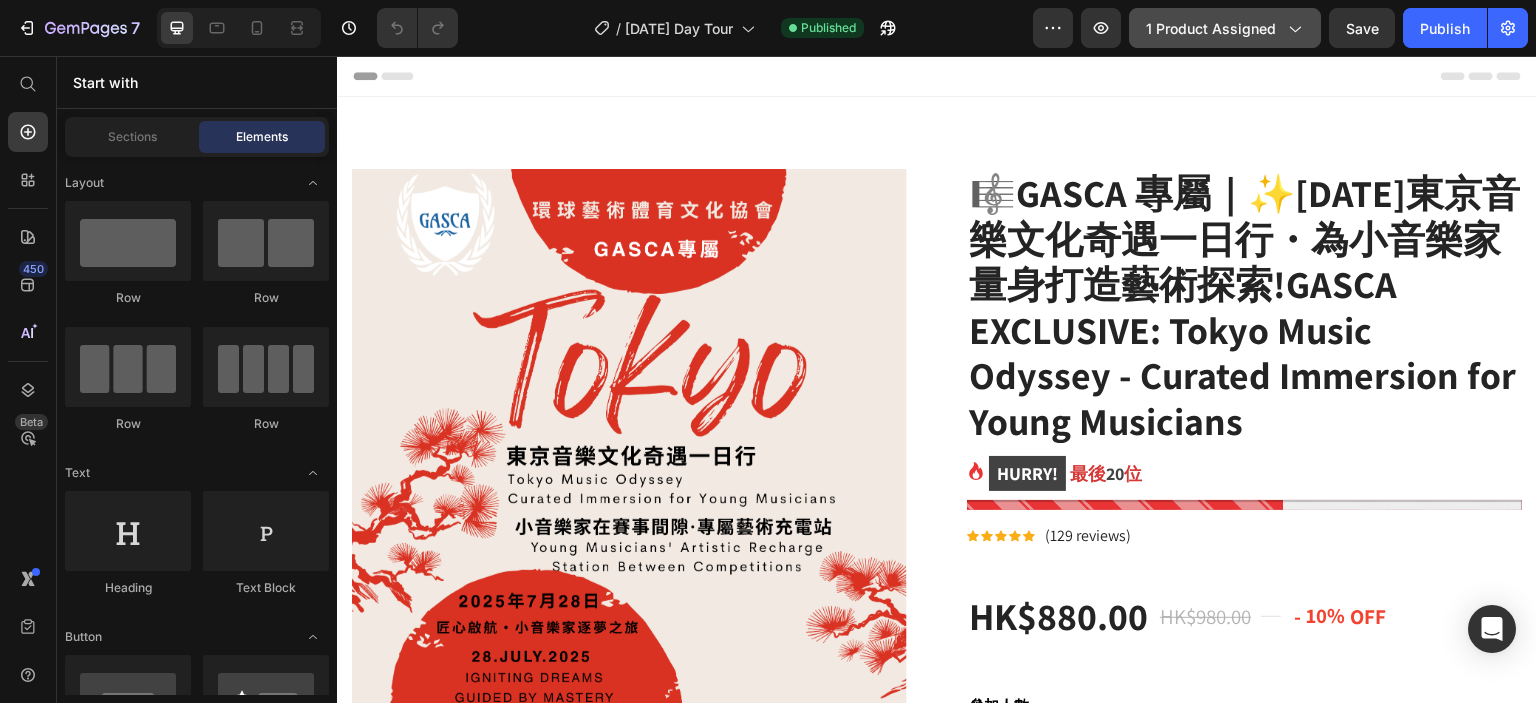 click on "1 product assigned" 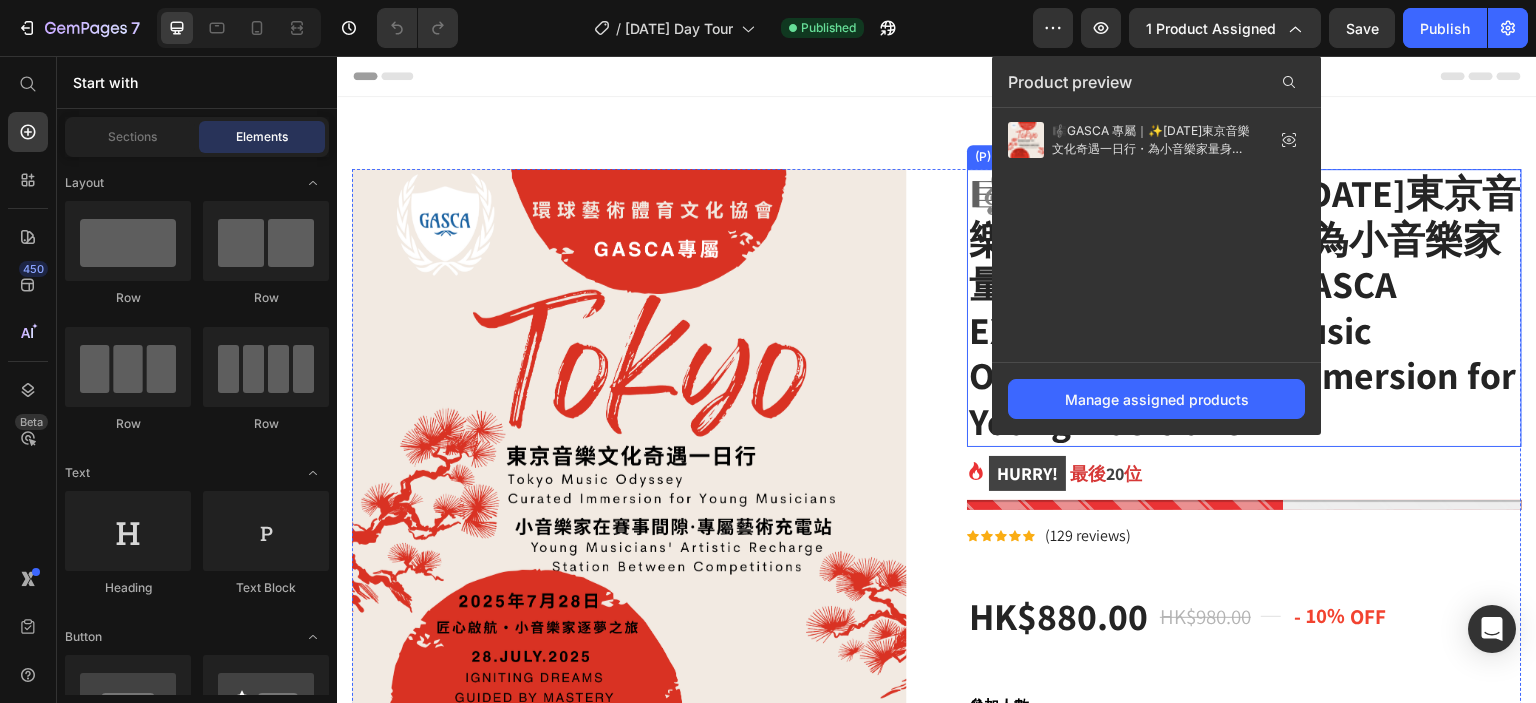 click on "🎼GASCA 專屬｜✨[DATE]東京音樂文化奇遇一日行・為小音樂家量身打造藝術探索!GASCA EXCLUSIVE: Tokyo Music Odyssey - Curated Immersion for Young Musicians" at bounding box center [1244, 308] 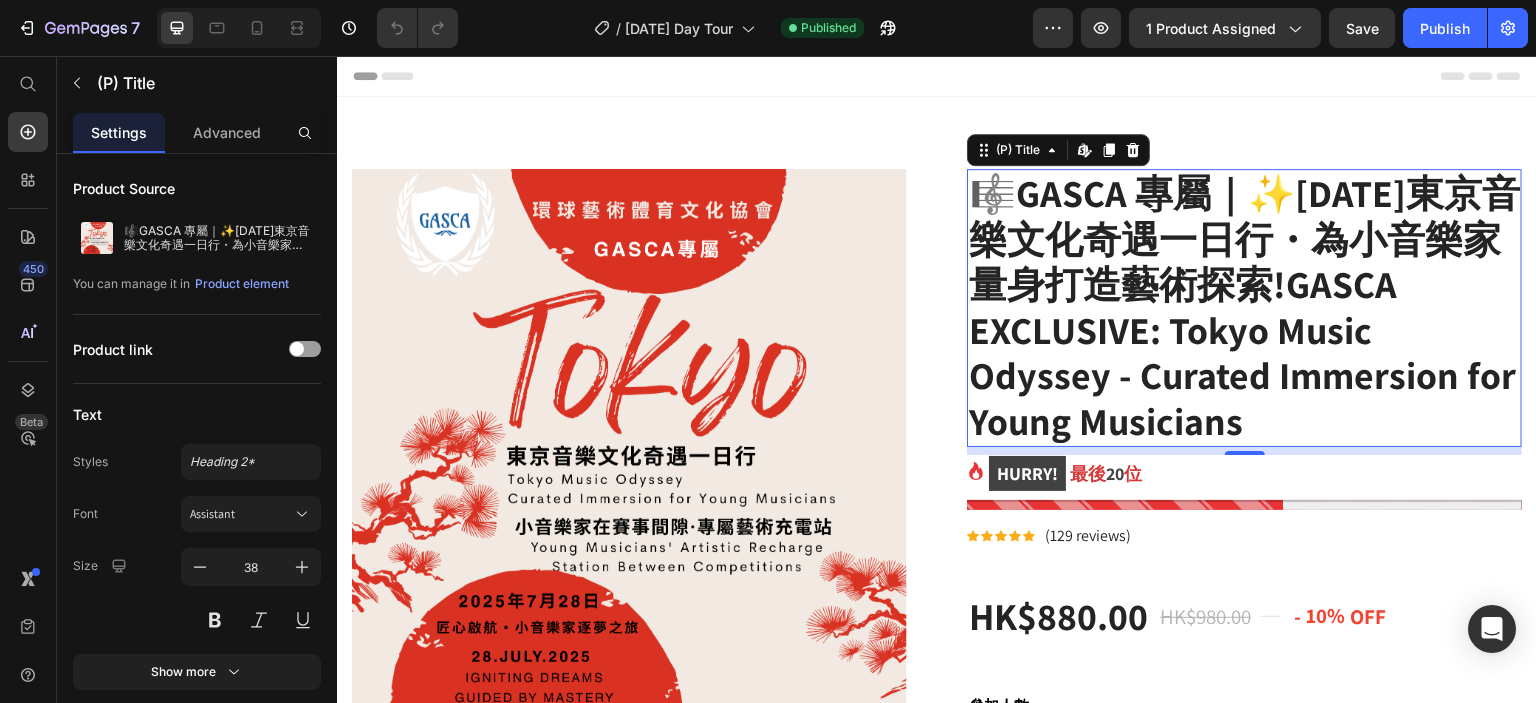 click on "🎼GASCA 專屬｜✨[DATE]東京音樂文化奇遇一日行・為小音樂家量身打造藝術探索!GASCA EXCLUSIVE: Tokyo Music Odyssey - Curated Immersion for Young Musicians" at bounding box center (1244, 308) 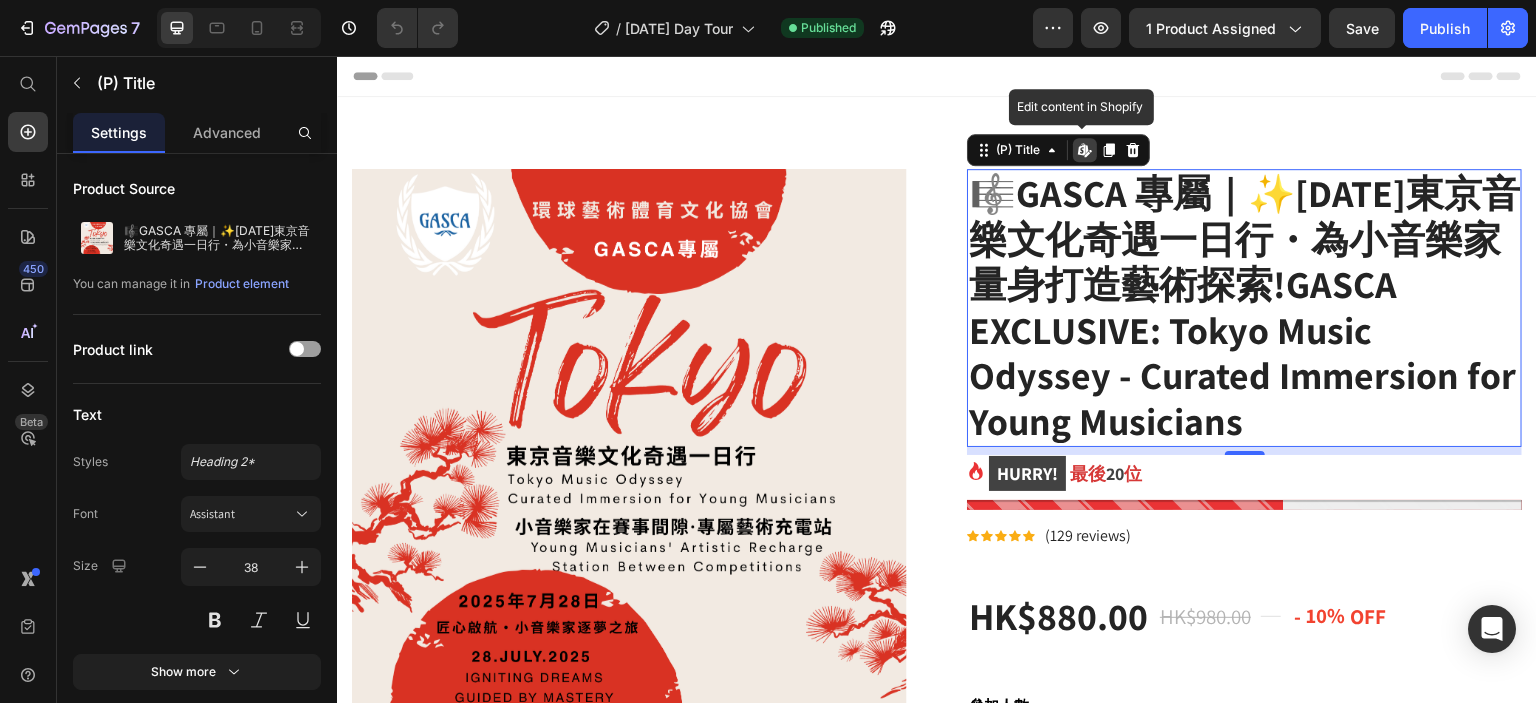 click on "🎼GASCA 專屬｜✨[DATE]東京音樂文化奇遇一日行・為小音樂家量身打造藝術探索!GASCA EXCLUSIVE: Tokyo Music Odyssey - Curated Immersion for Young Musicians" at bounding box center [1244, 308] 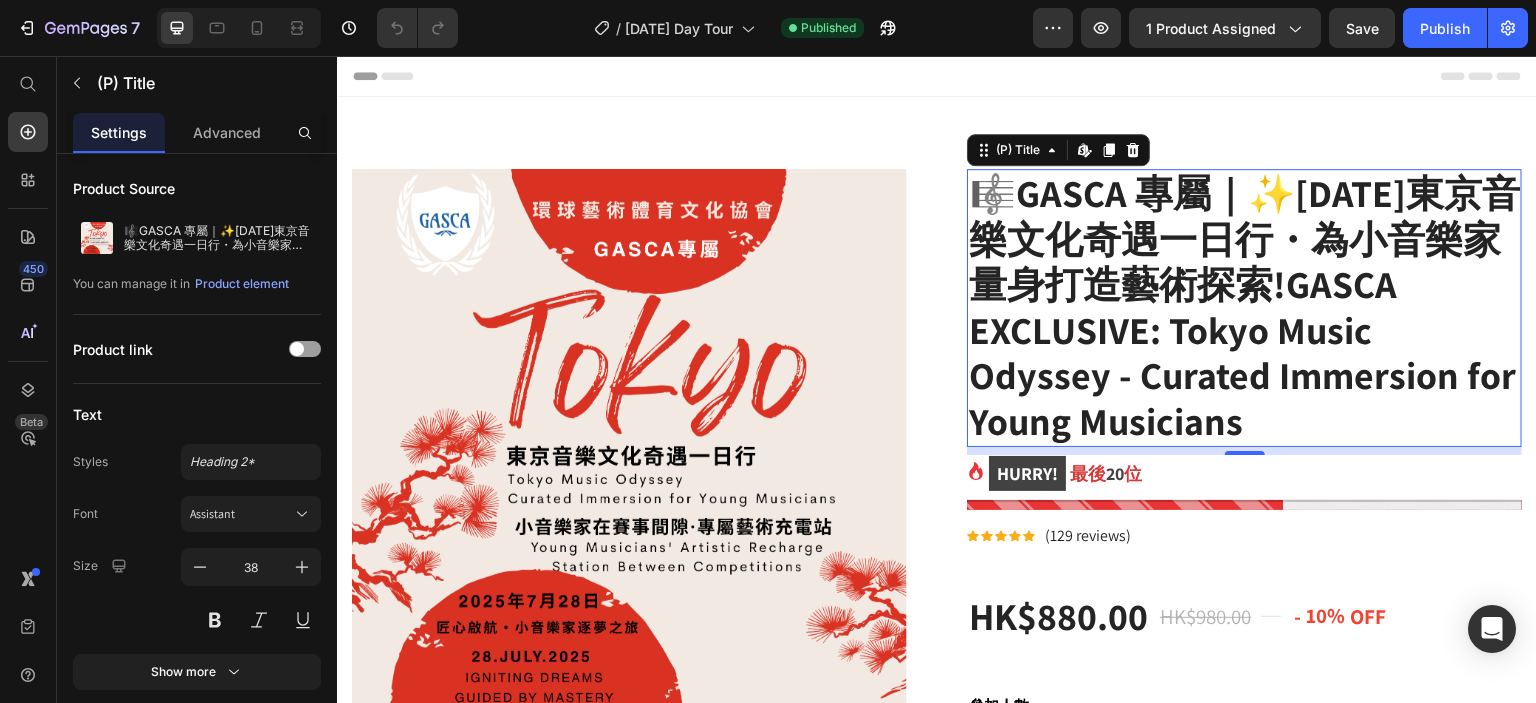 click on "🎼GASCA 專屬｜✨[DATE]東京音樂文化奇遇一日行・為小音樂家量身打造藝術探索!GASCA EXCLUSIVE: Tokyo Music Odyssey - Curated Immersion for Young Musicians" at bounding box center (1244, 308) 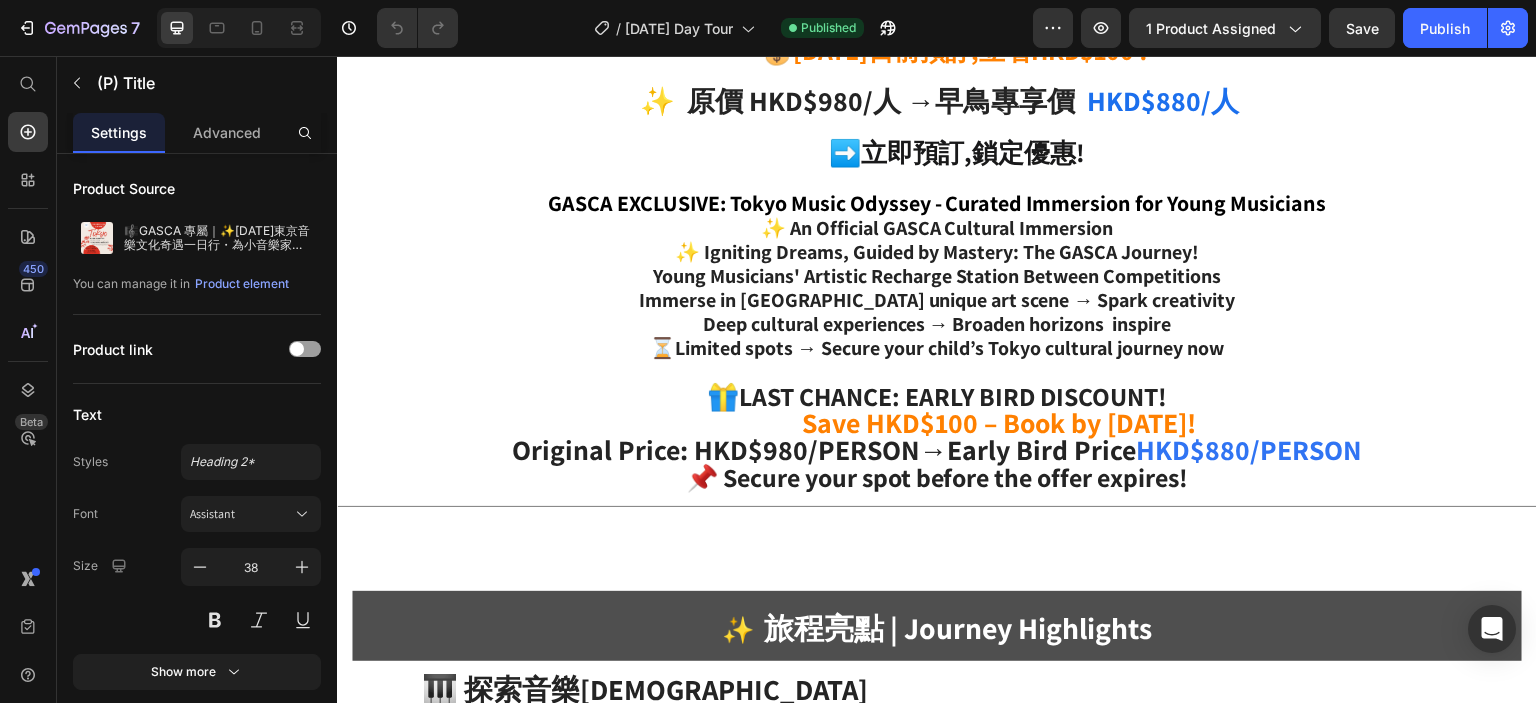 scroll, scrollTop: 2071, scrollLeft: 0, axis: vertical 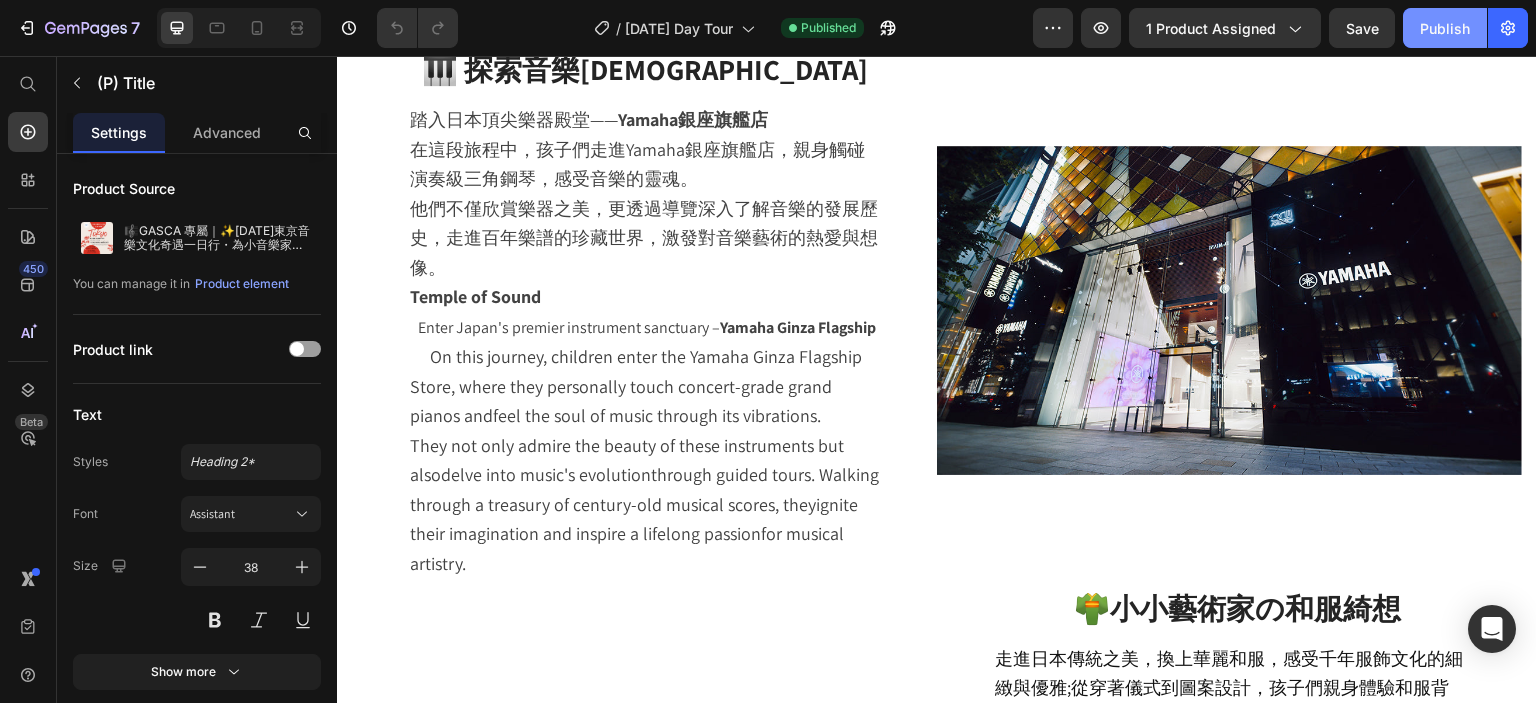 click on "Publish" at bounding box center [1445, 28] 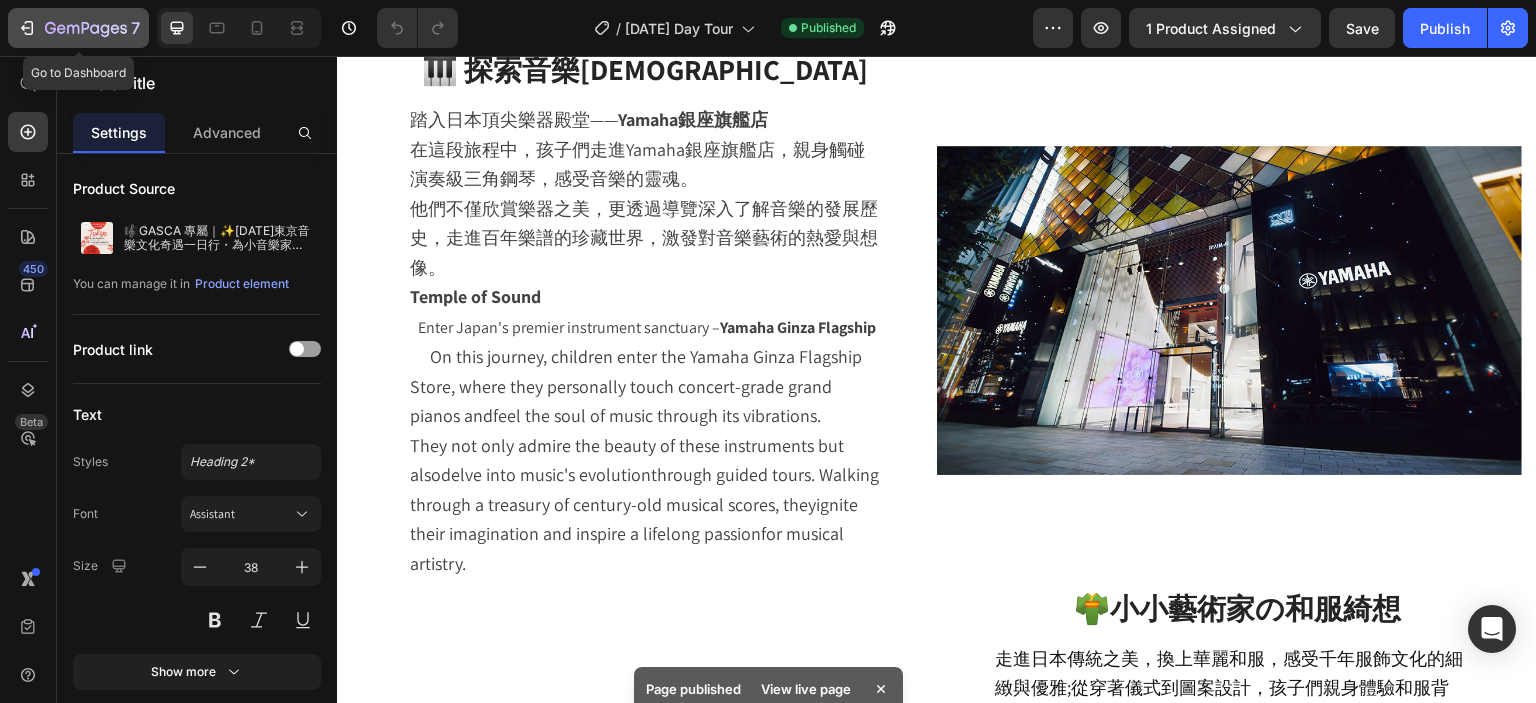 click 